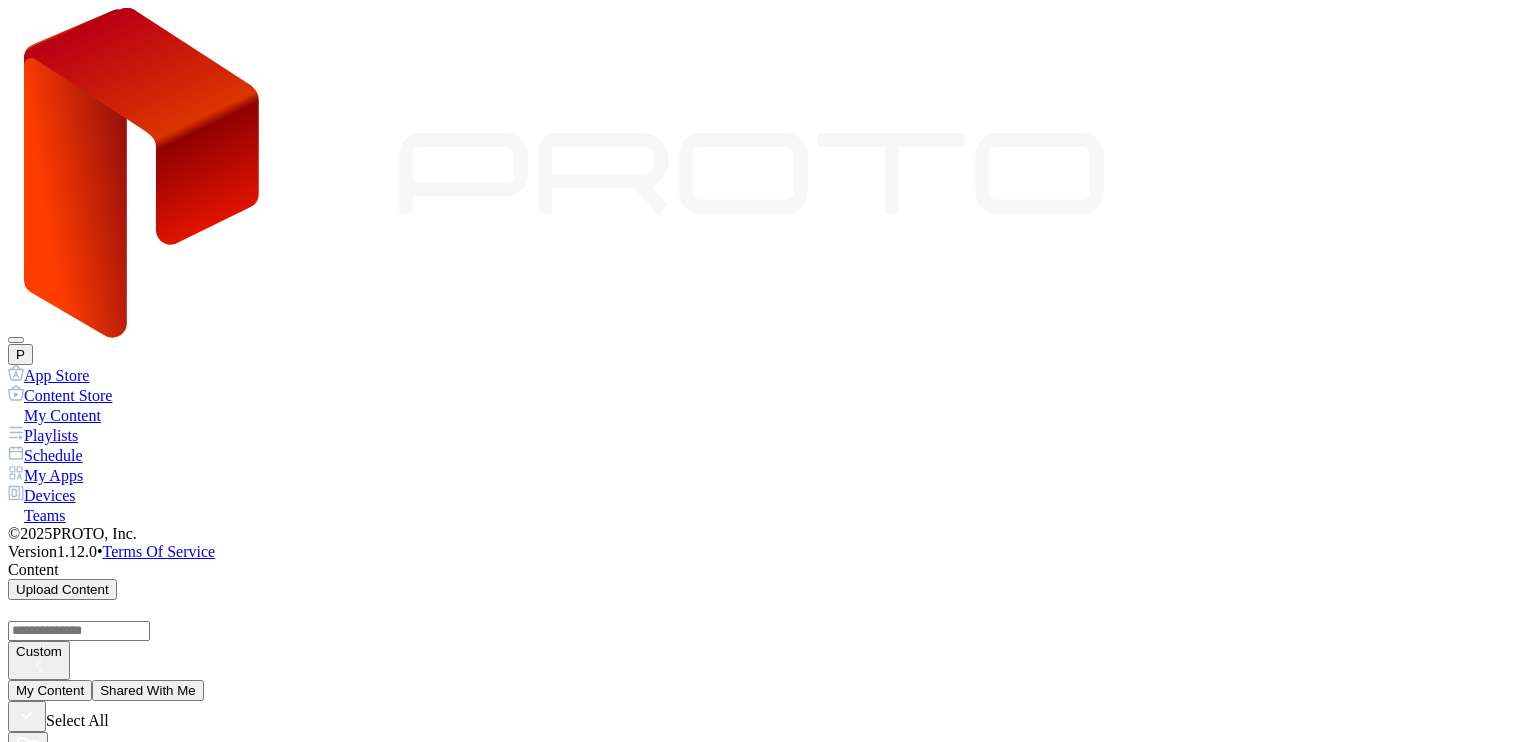 scroll, scrollTop: 0, scrollLeft: 0, axis: both 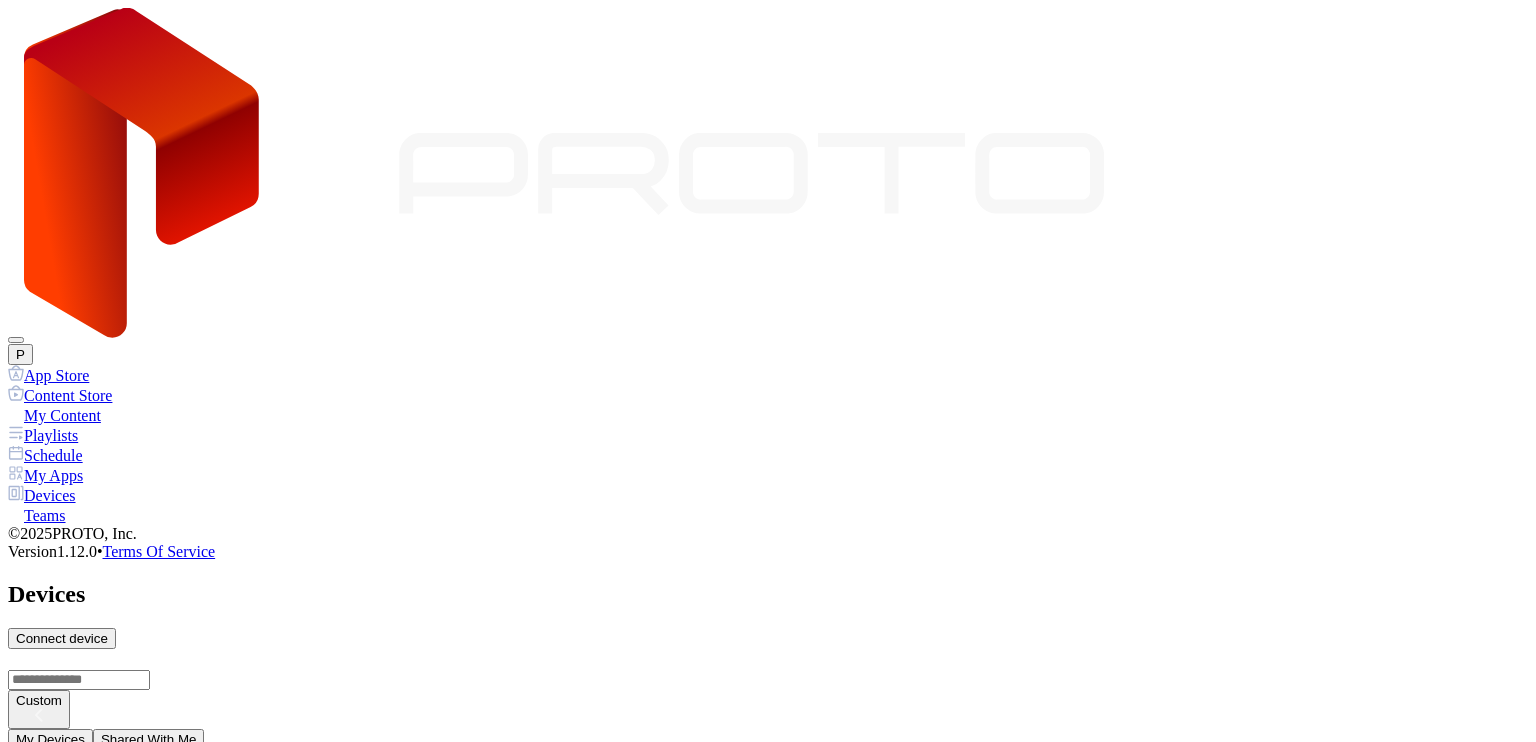 click on "[PERSON] NUC DEVICE SID: [SERIAL]" at bounding box center (768, 910) 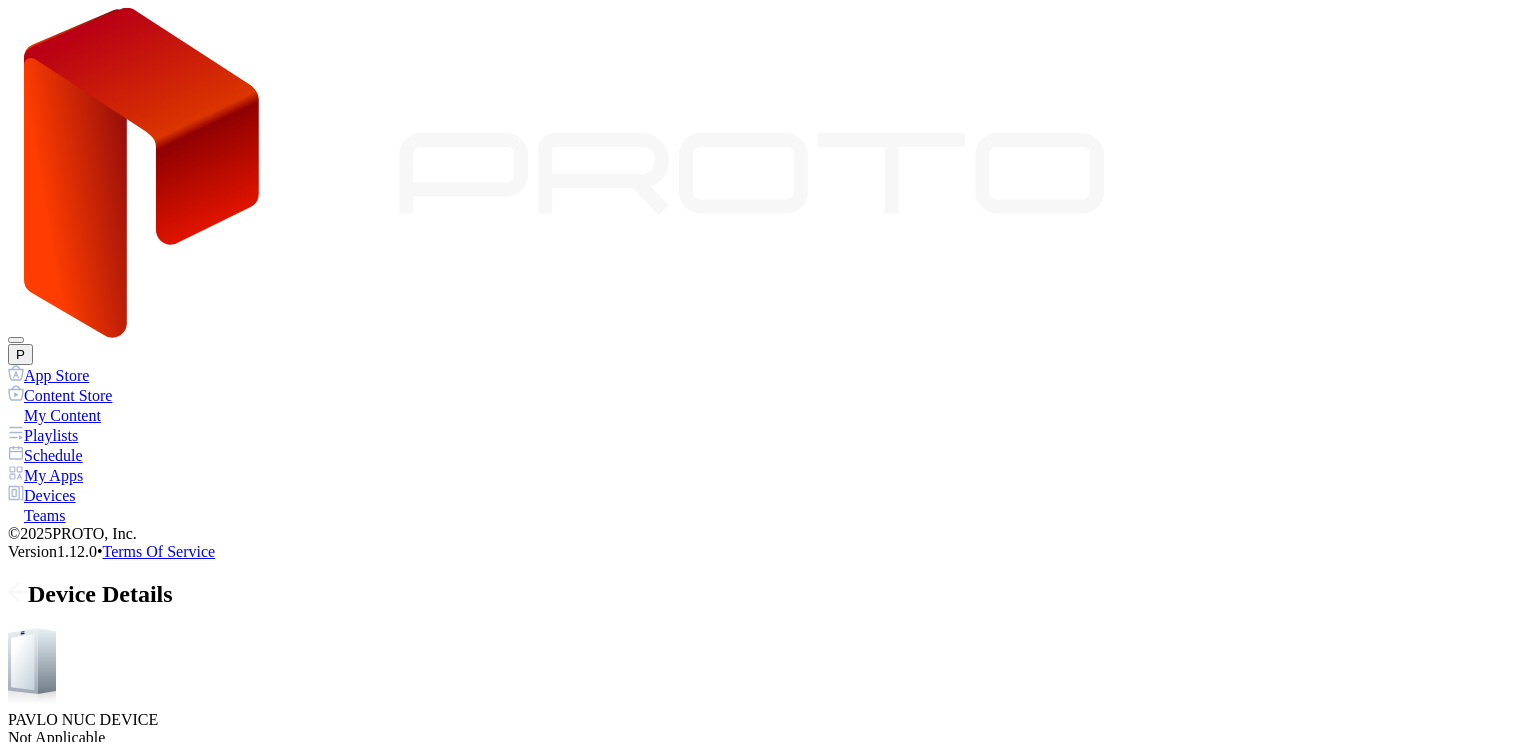 click on "Playlists" at bounding box center (768, 435) 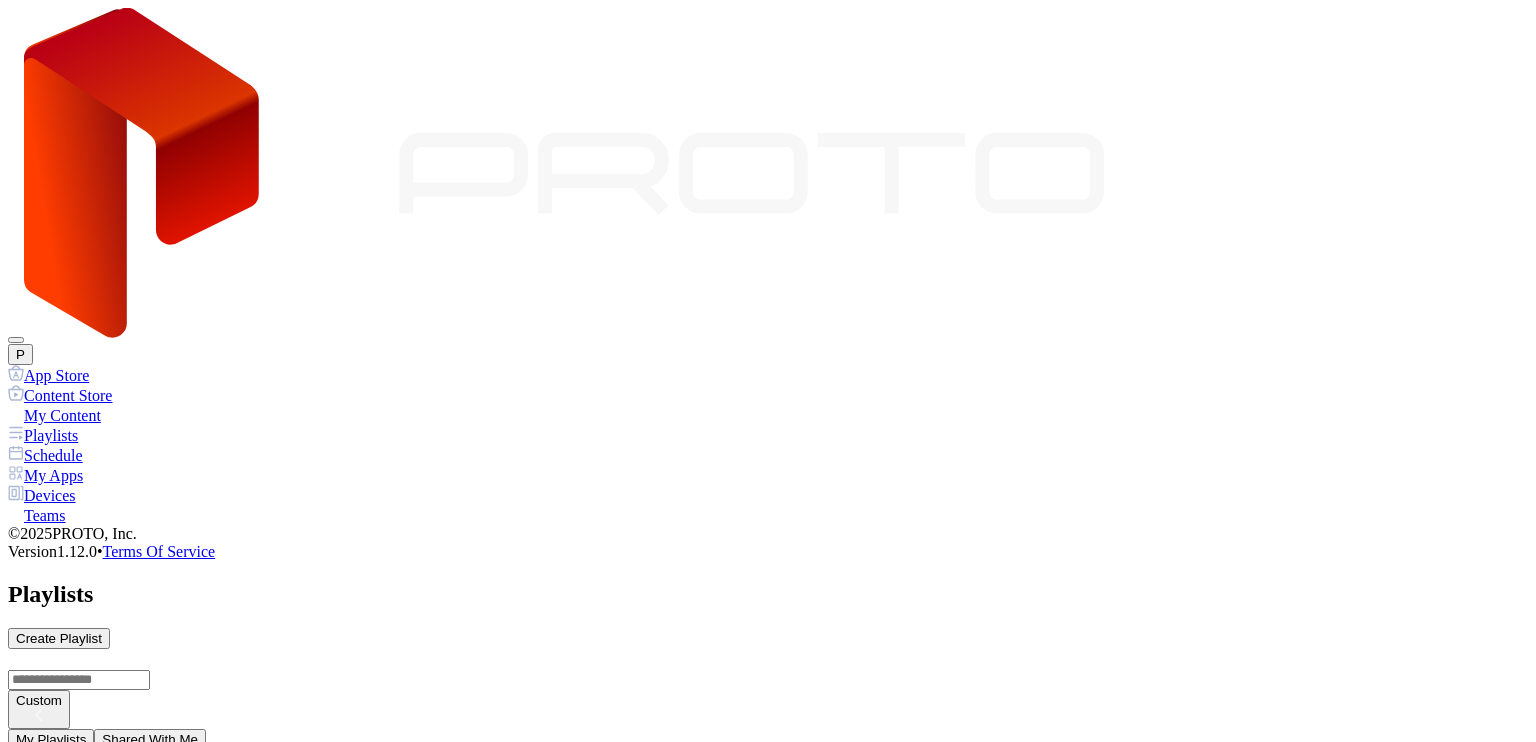 click on "Shared With Me" at bounding box center (150, 739) 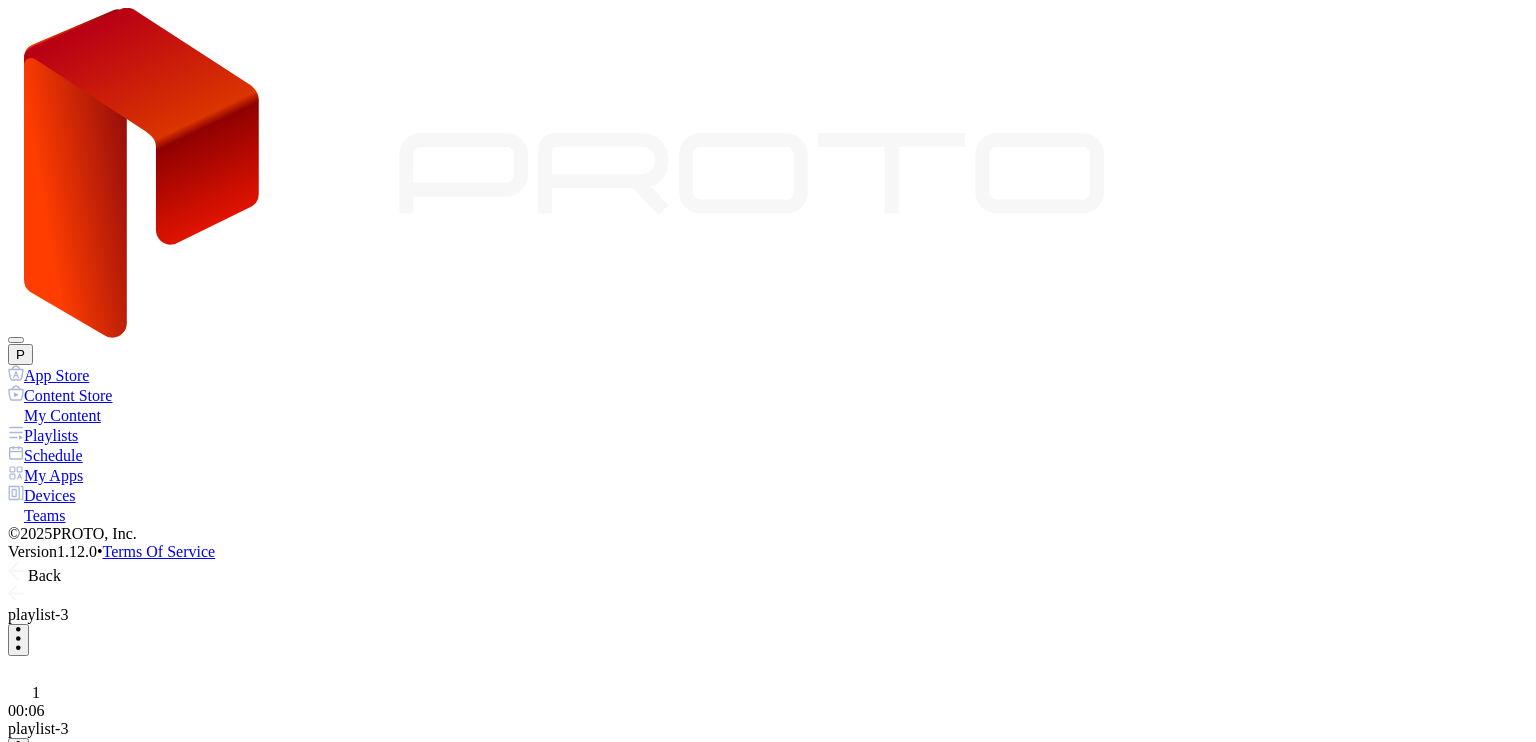 click at bounding box center (18, 575) 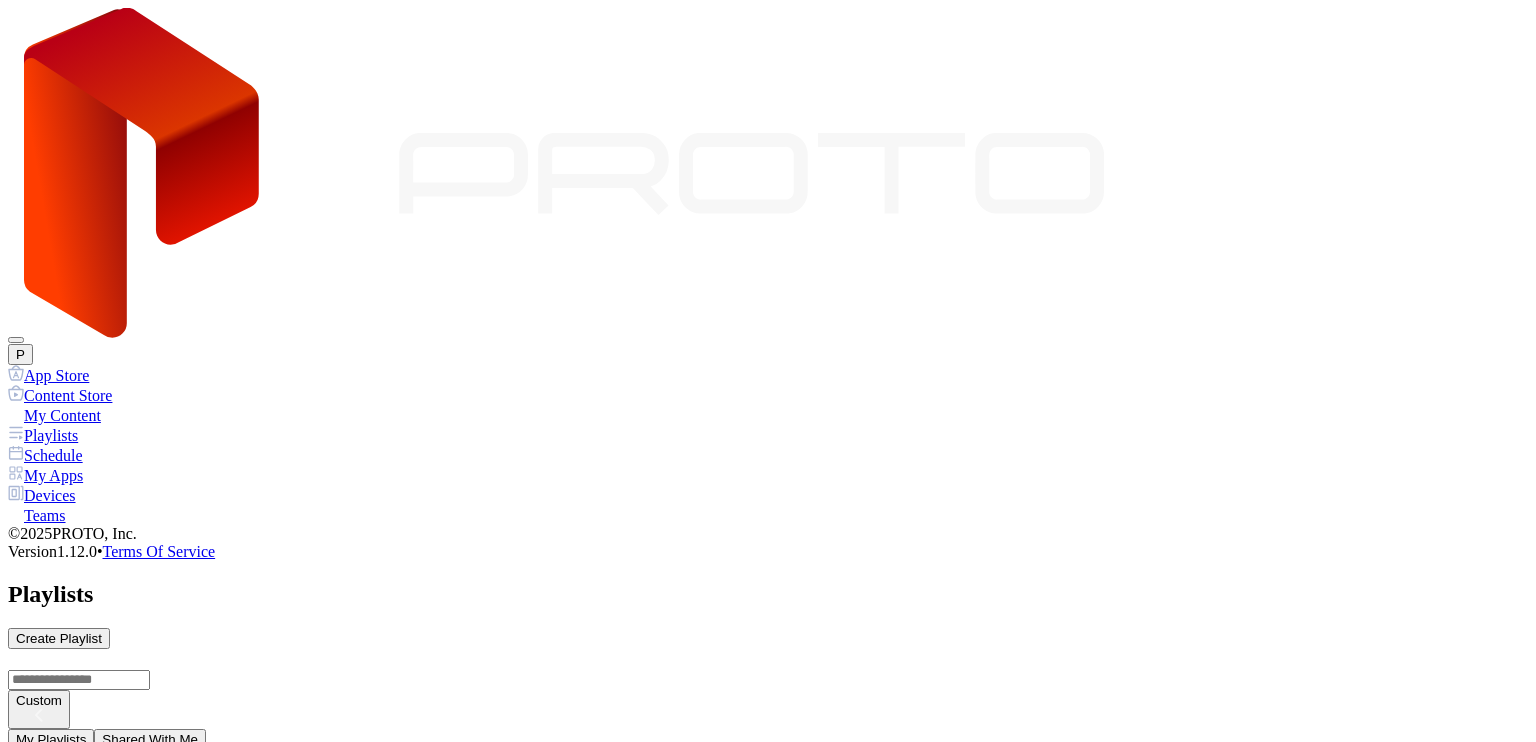 scroll, scrollTop: 0, scrollLeft: 0, axis: both 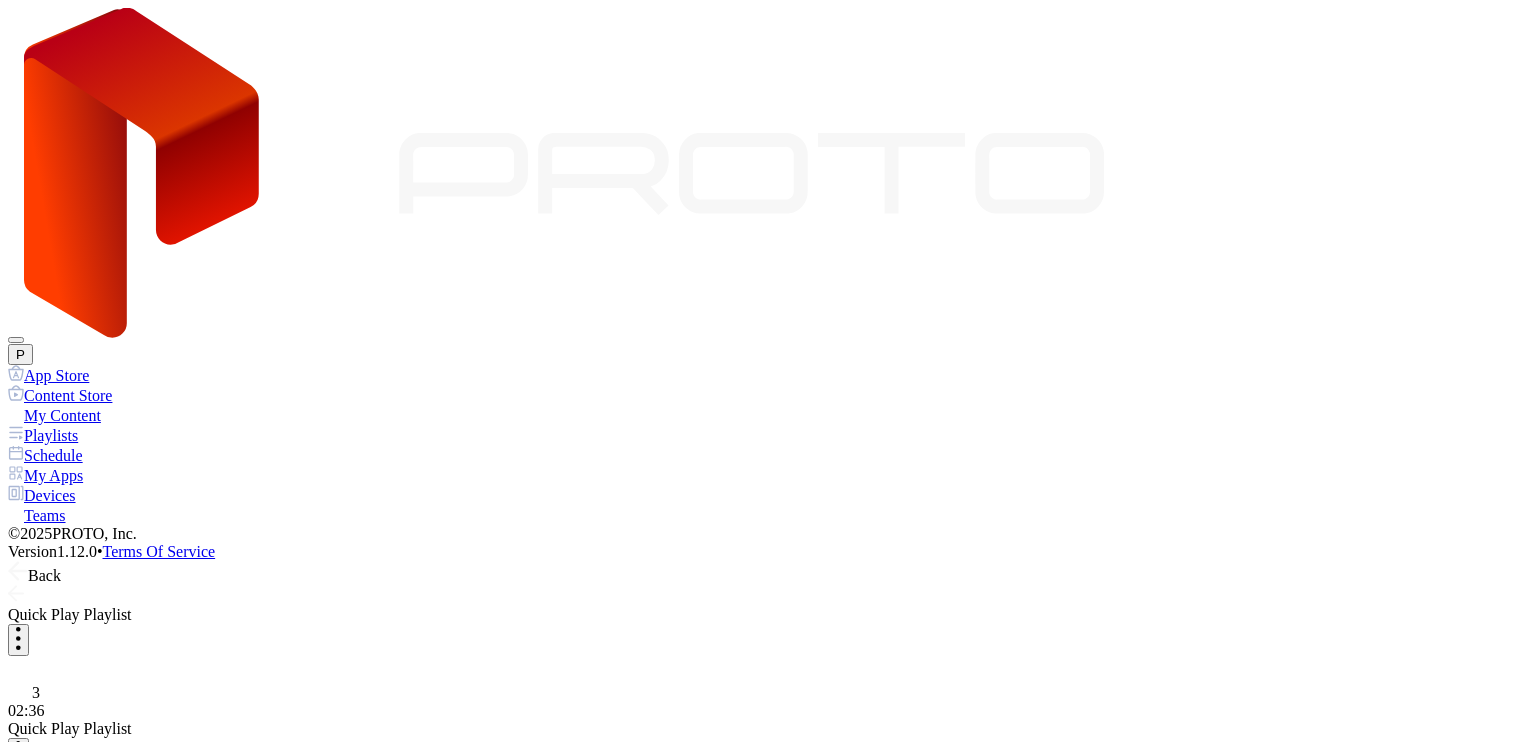 click at bounding box center (18, 575) 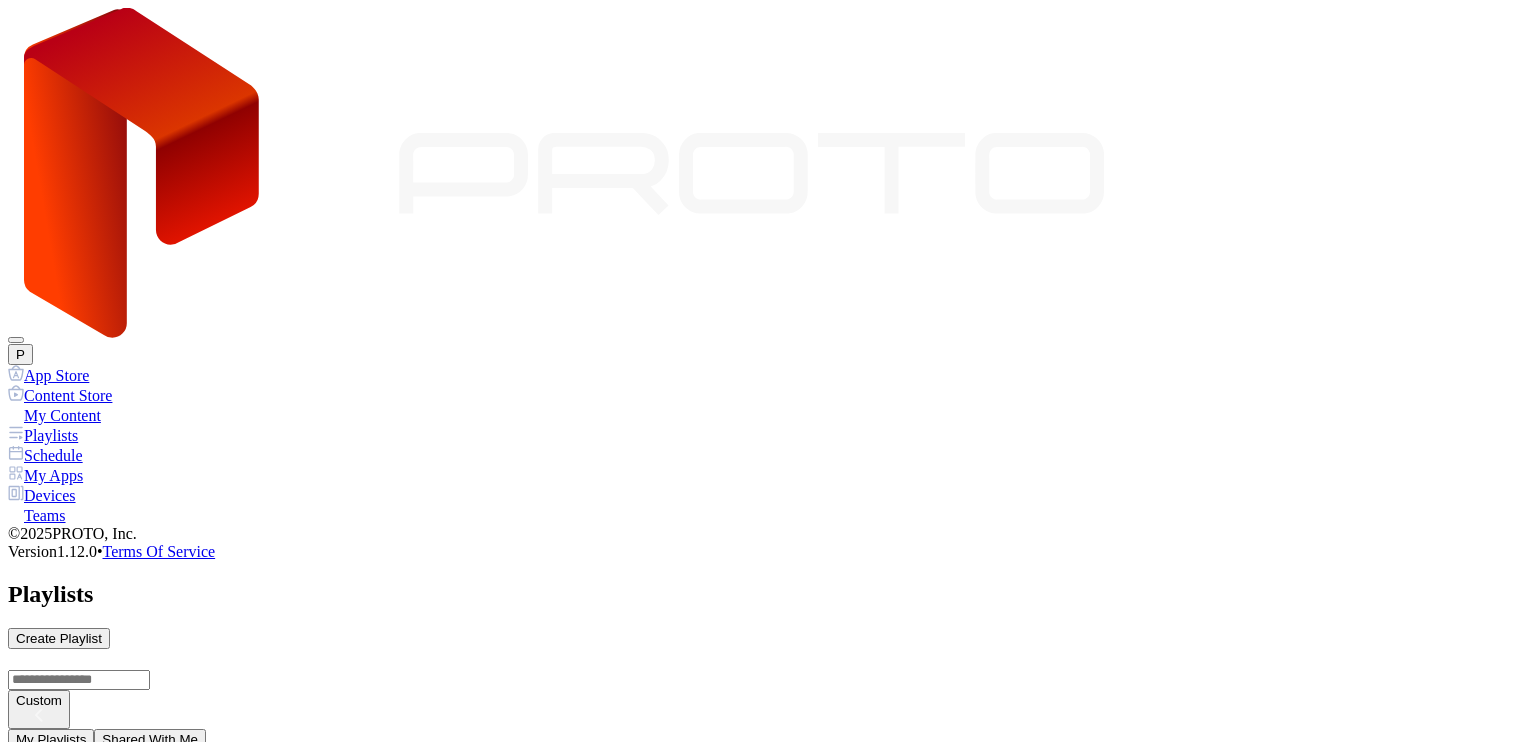 scroll, scrollTop: 400, scrollLeft: 0, axis: vertical 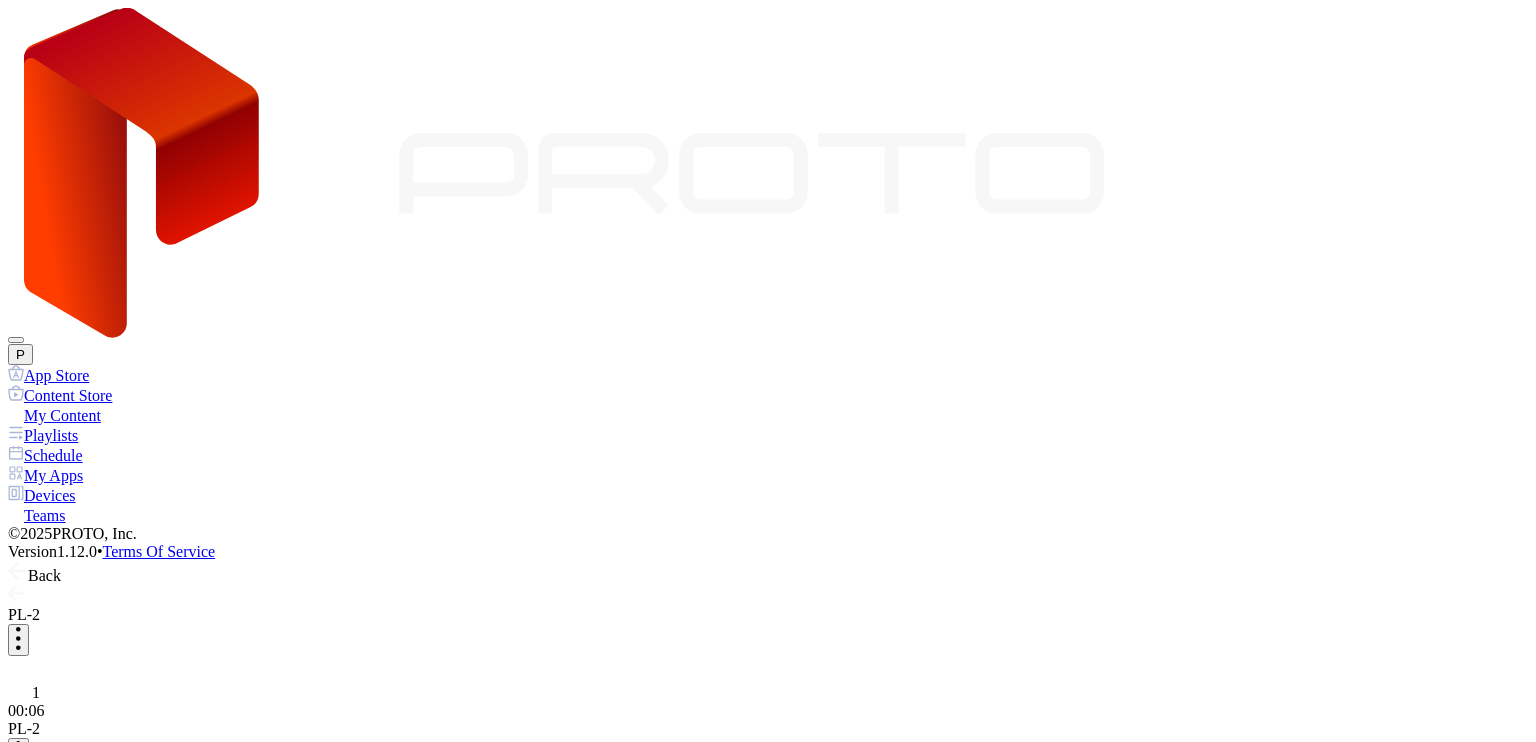 click at bounding box center [18, 575] 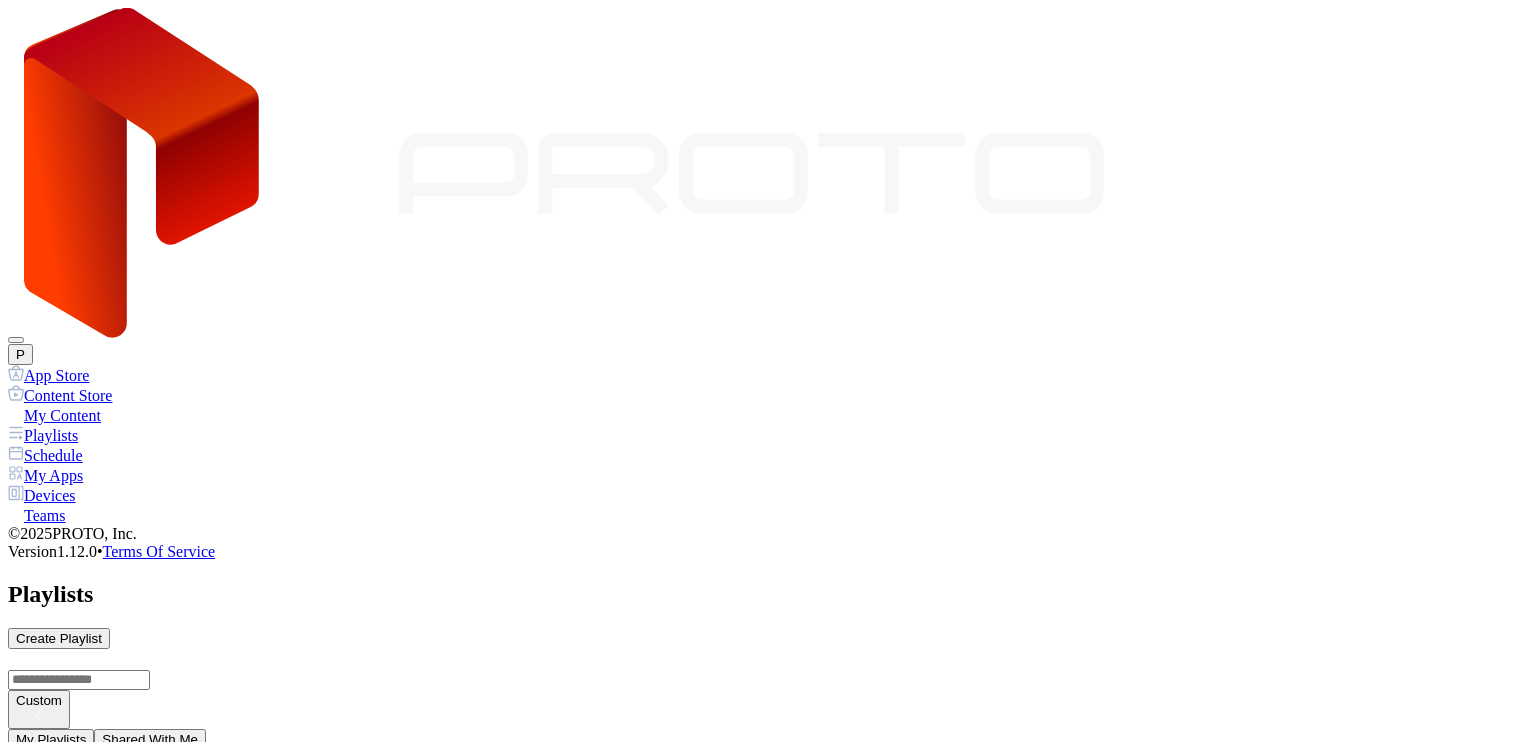 scroll, scrollTop: 400, scrollLeft: 0, axis: vertical 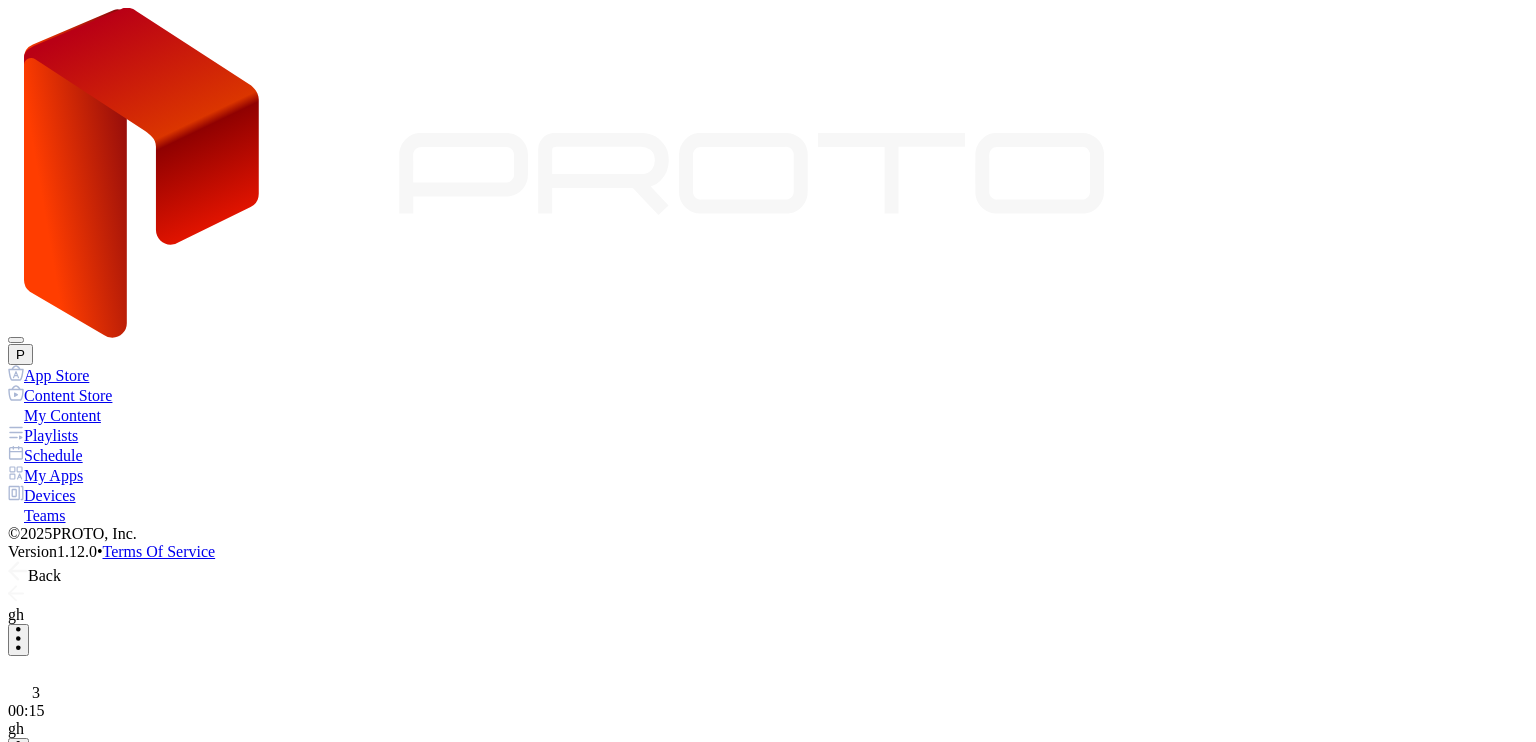 click at bounding box center (18, 752) 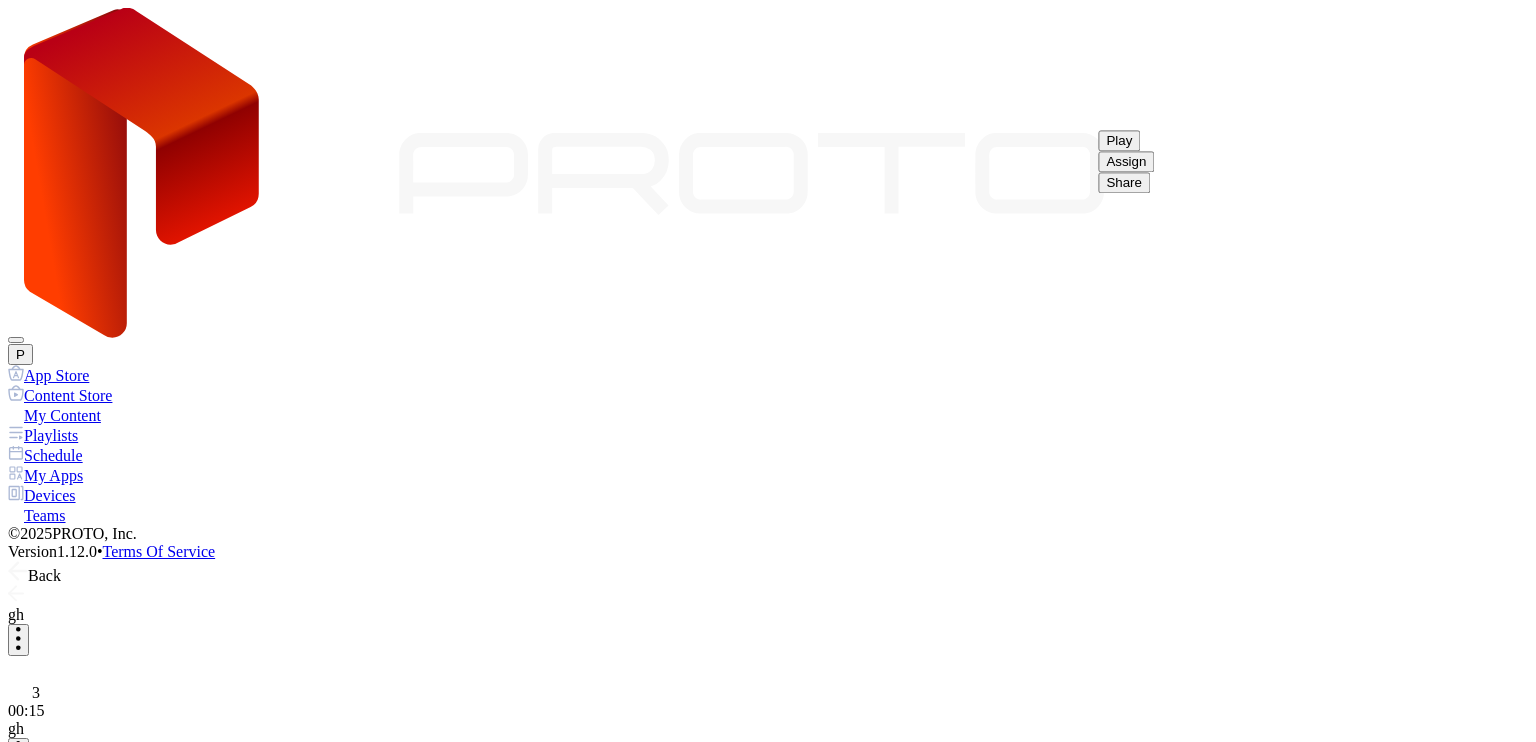 click at bounding box center (18, 752) 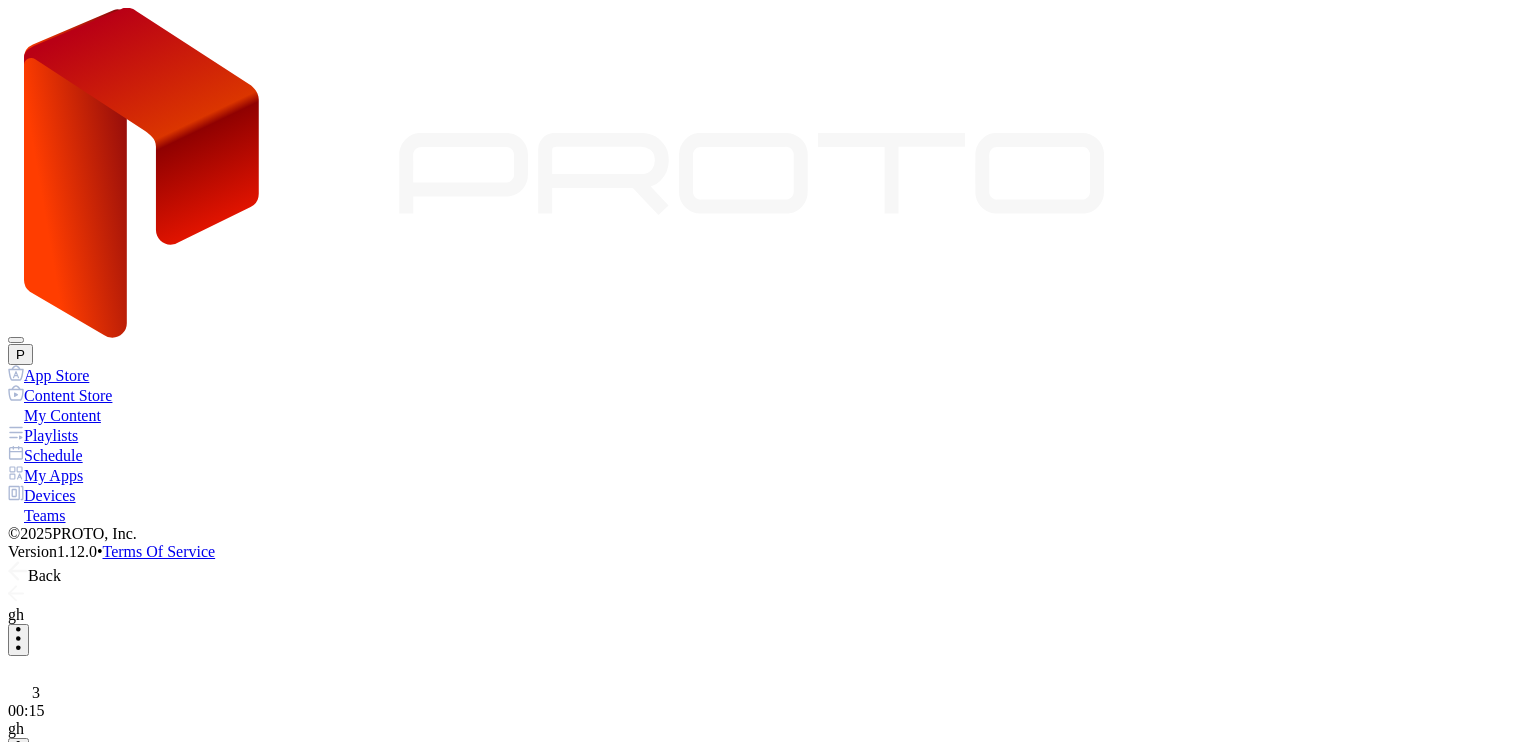 scroll, scrollTop: 0, scrollLeft: 0, axis: both 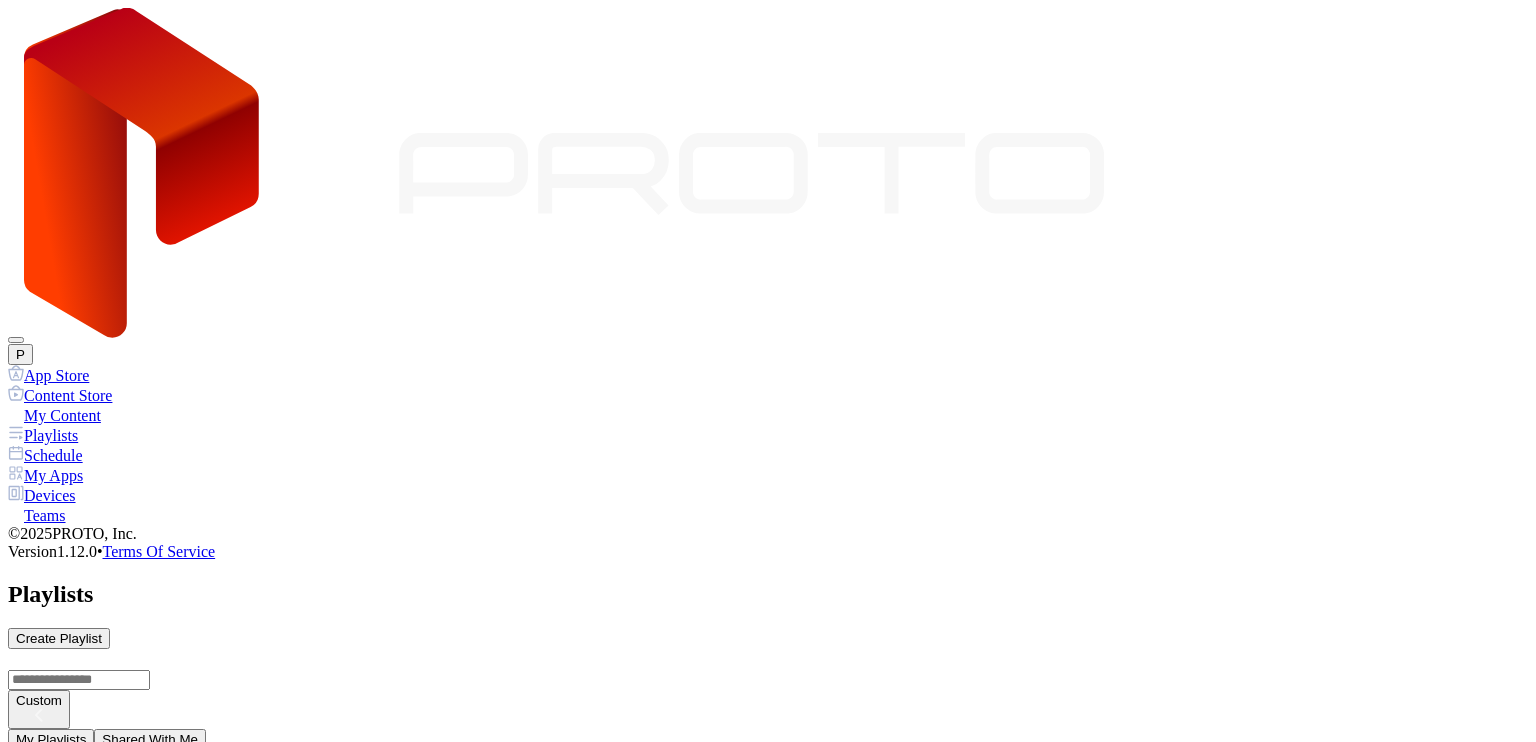 click at bounding box center (88, 942) 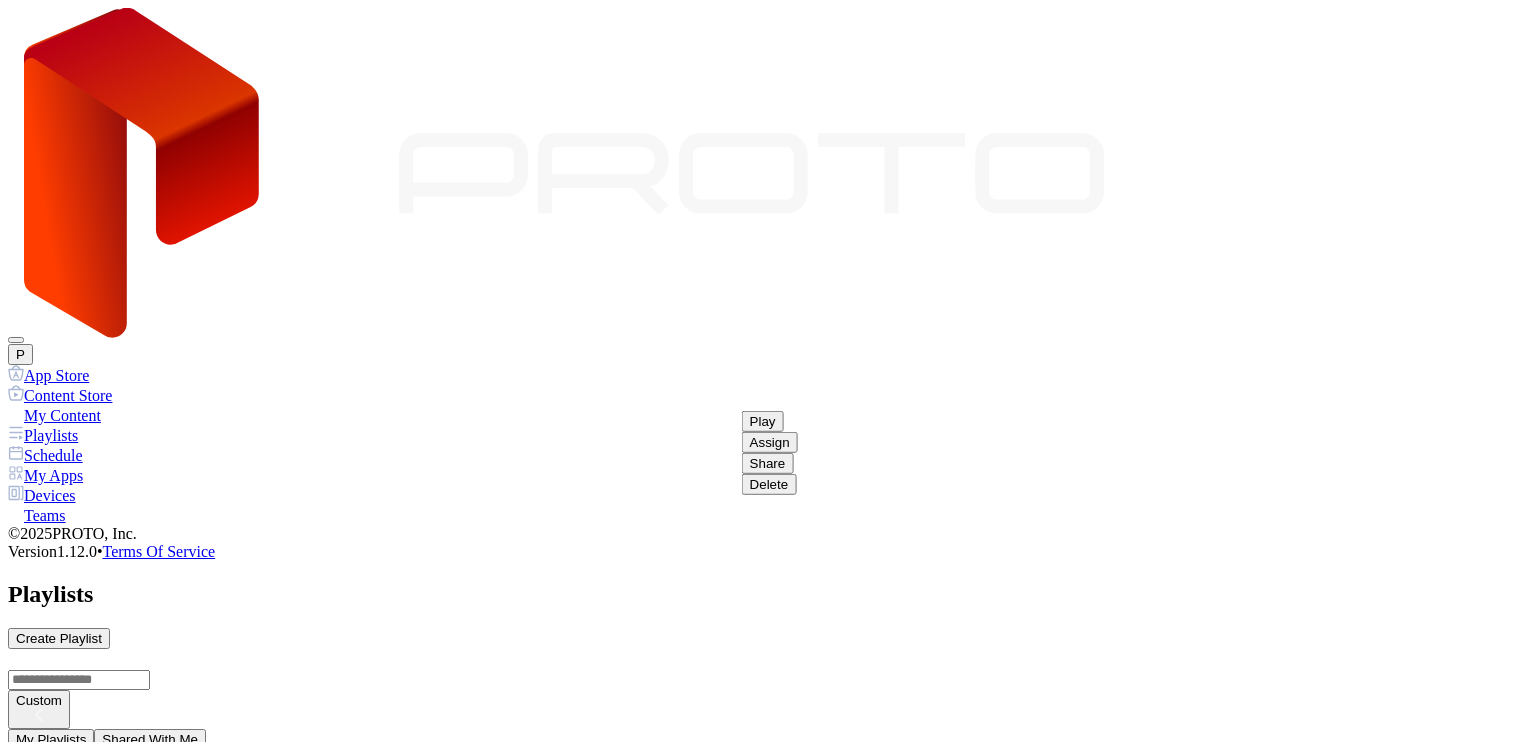 click on "Share" at bounding box center [763, 421] 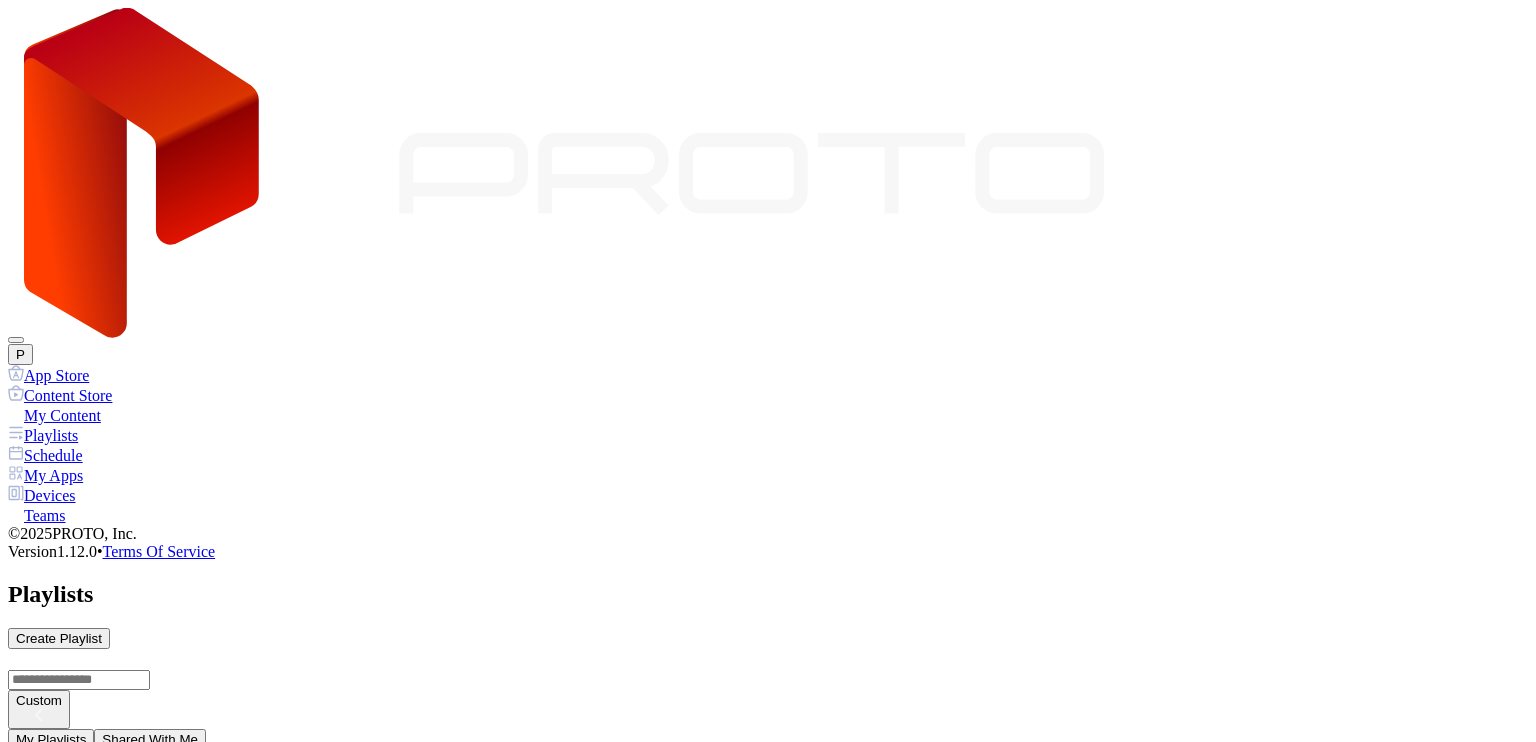 click on "Share Playlist You are a guest and cannot share. Contact the Playlist owner to share the Playlist. [EMAIL] Owner Cancel Share" at bounding box center [768, 6676] 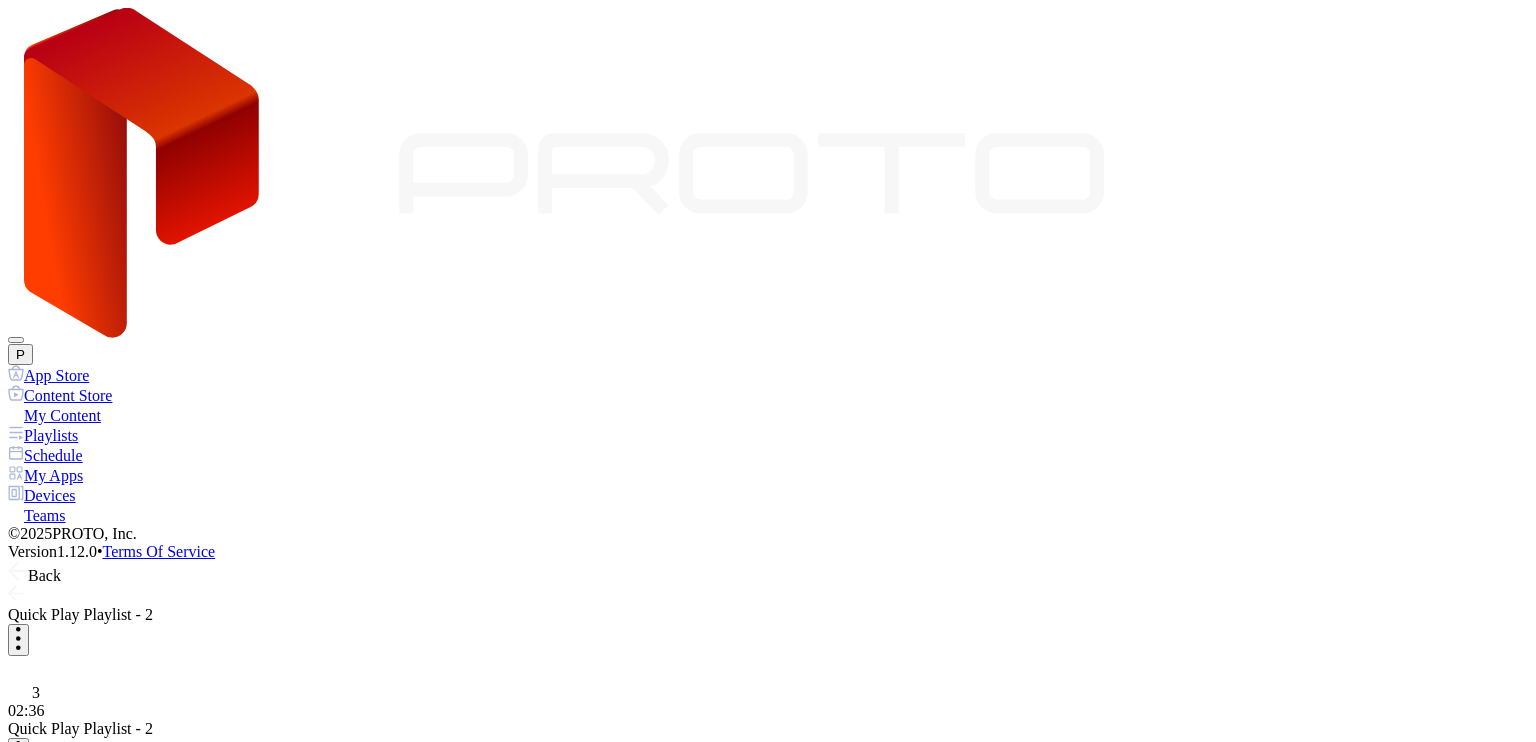 click at bounding box center (18, 752) 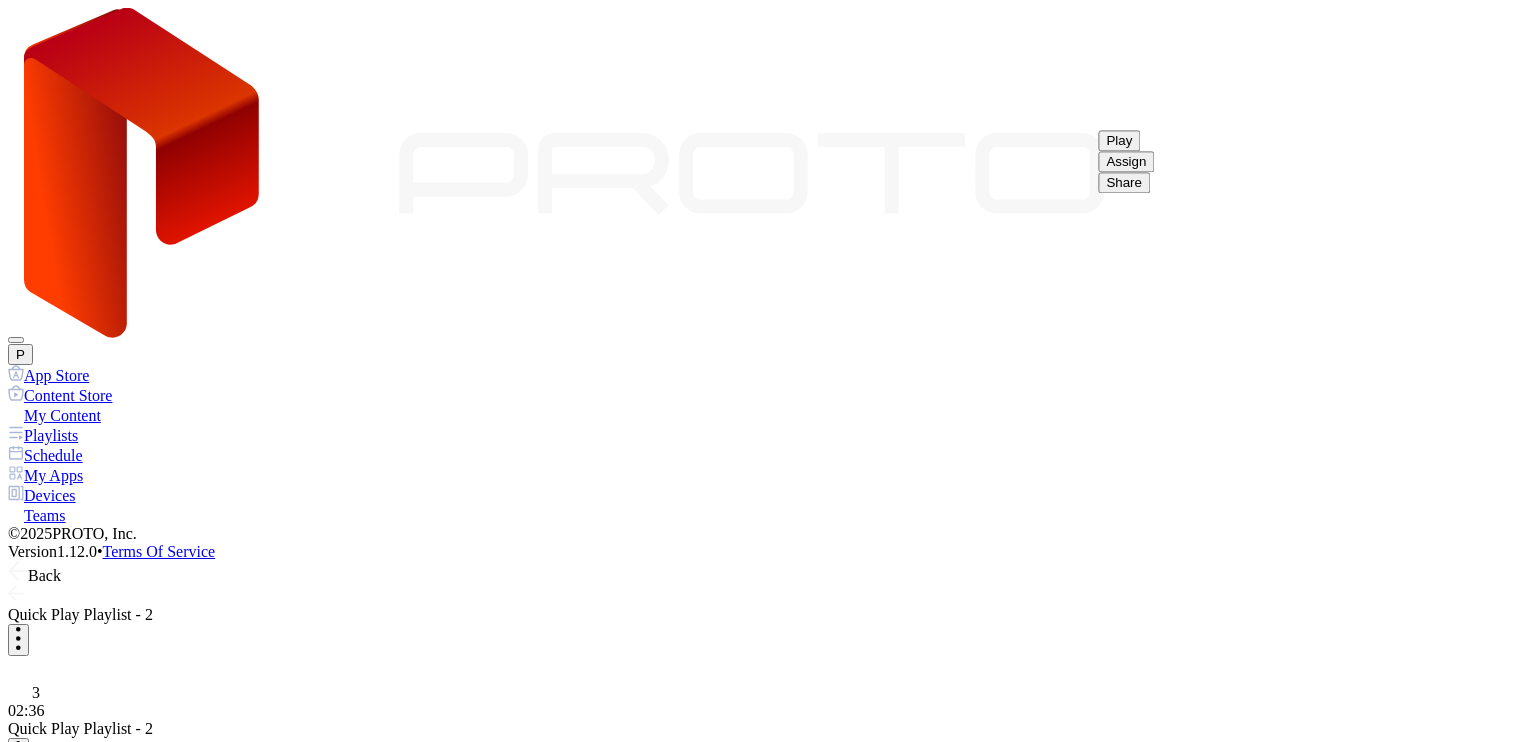 click on "Share" at bounding box center (1119, 140) 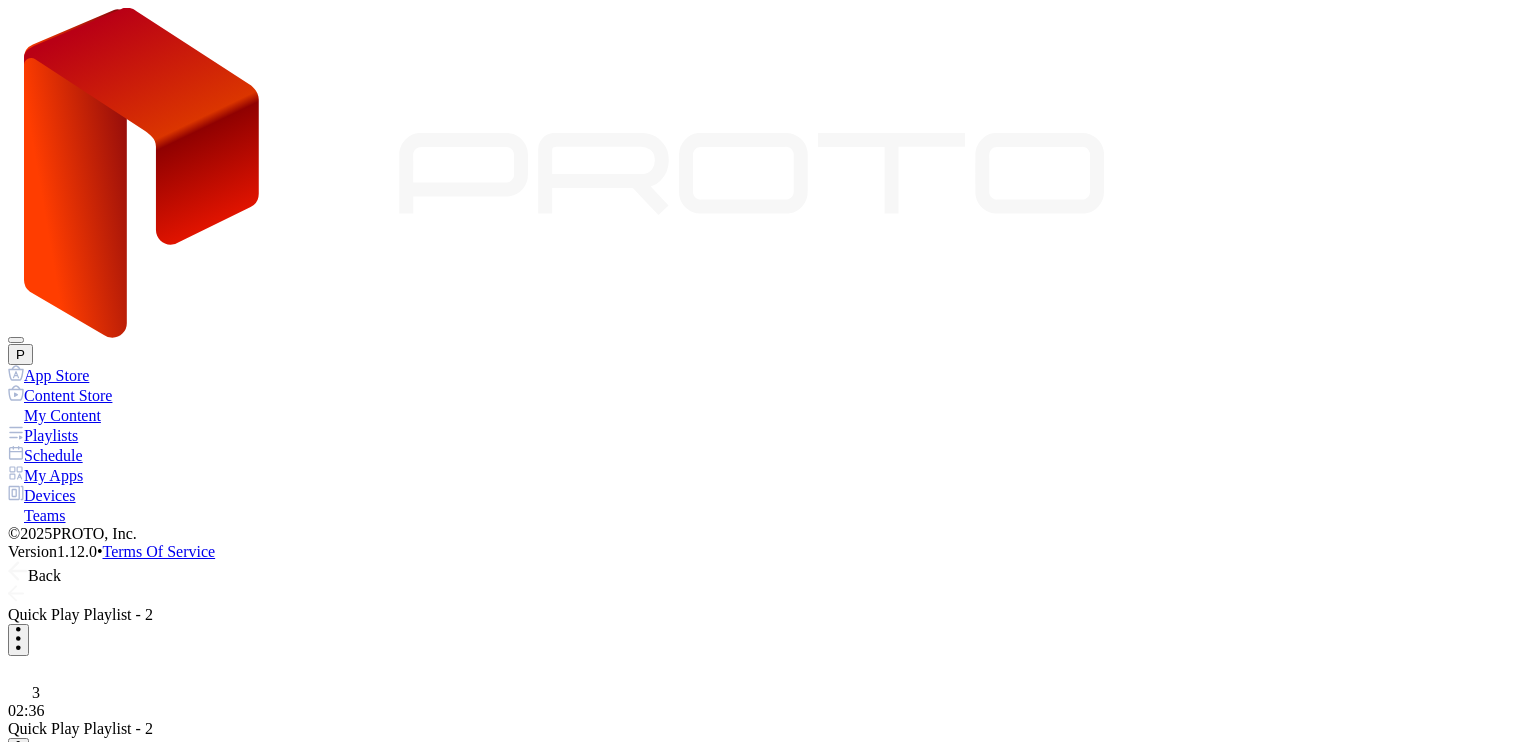 click on "Share Playlist You are a guest and cannot share. Contact the Playlist owner to share the Playlist. [EMAIL] Owner Cancel Share" at bounding box center (768, 1446) 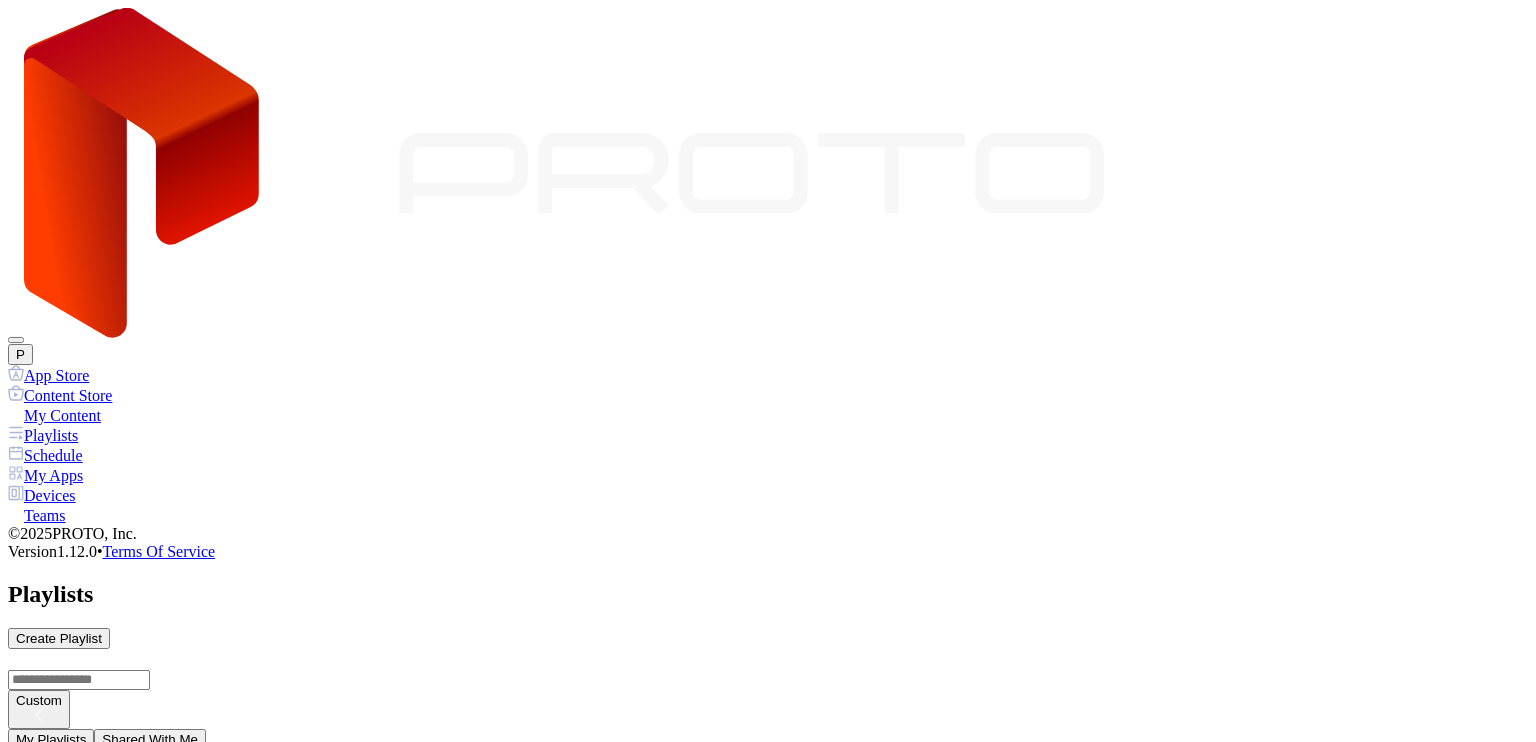 click on "Playlists" at bounding box center [768, 435] 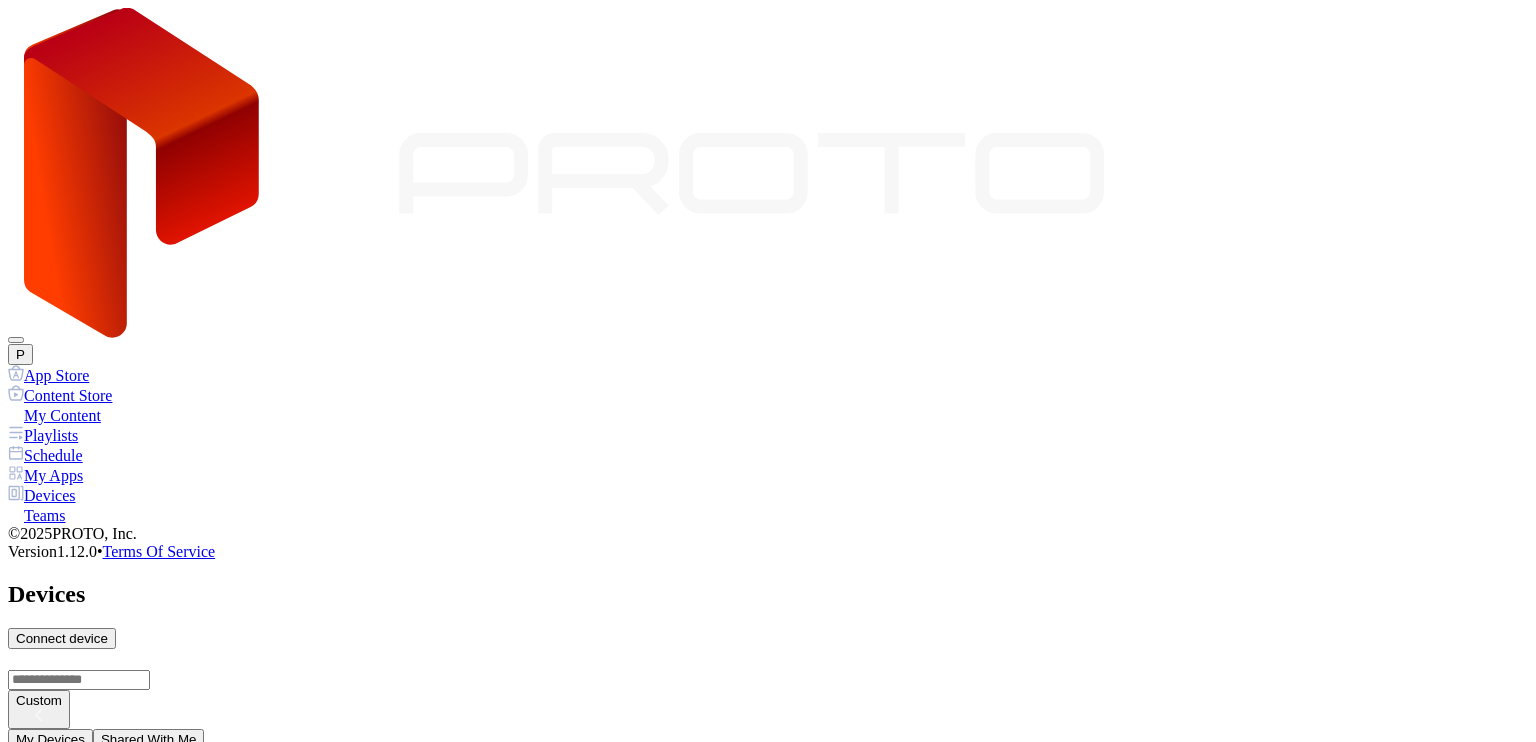 click on "SID: [SERIAL]" at bounding box center (768, 957) 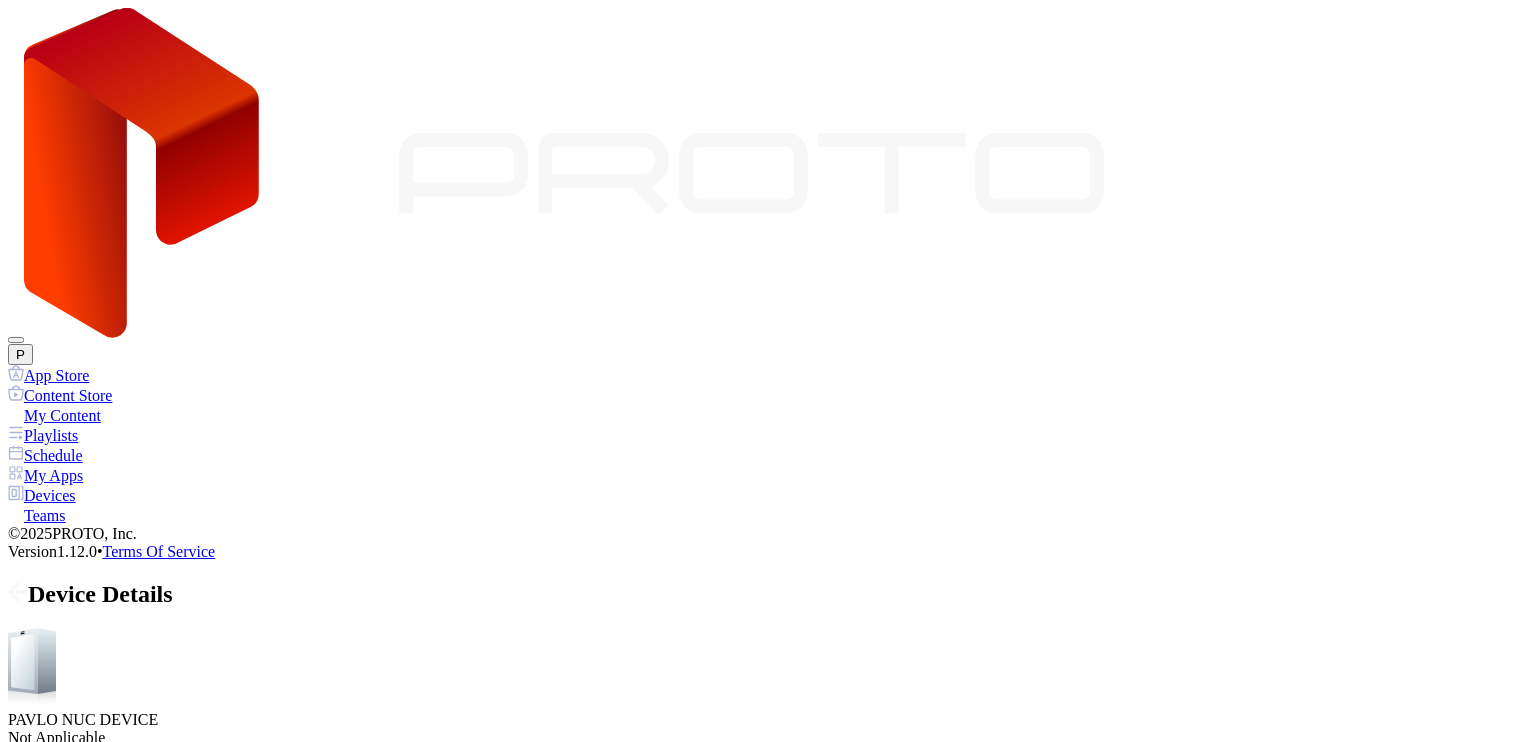click on "Content Playlists Apps Info Settings" at bounding box center [768, 844] 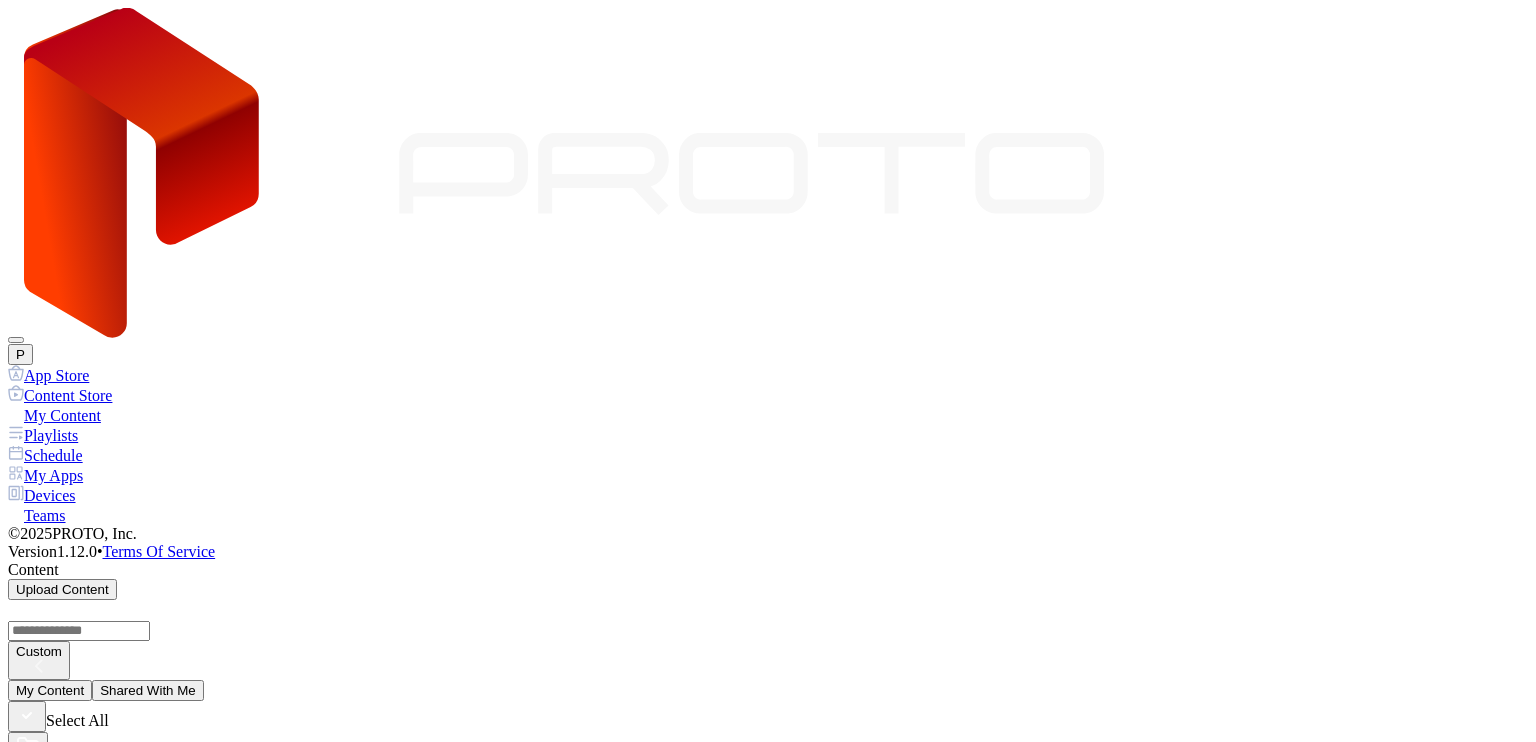 click on "Playlists" at bounding box center [768, 435] 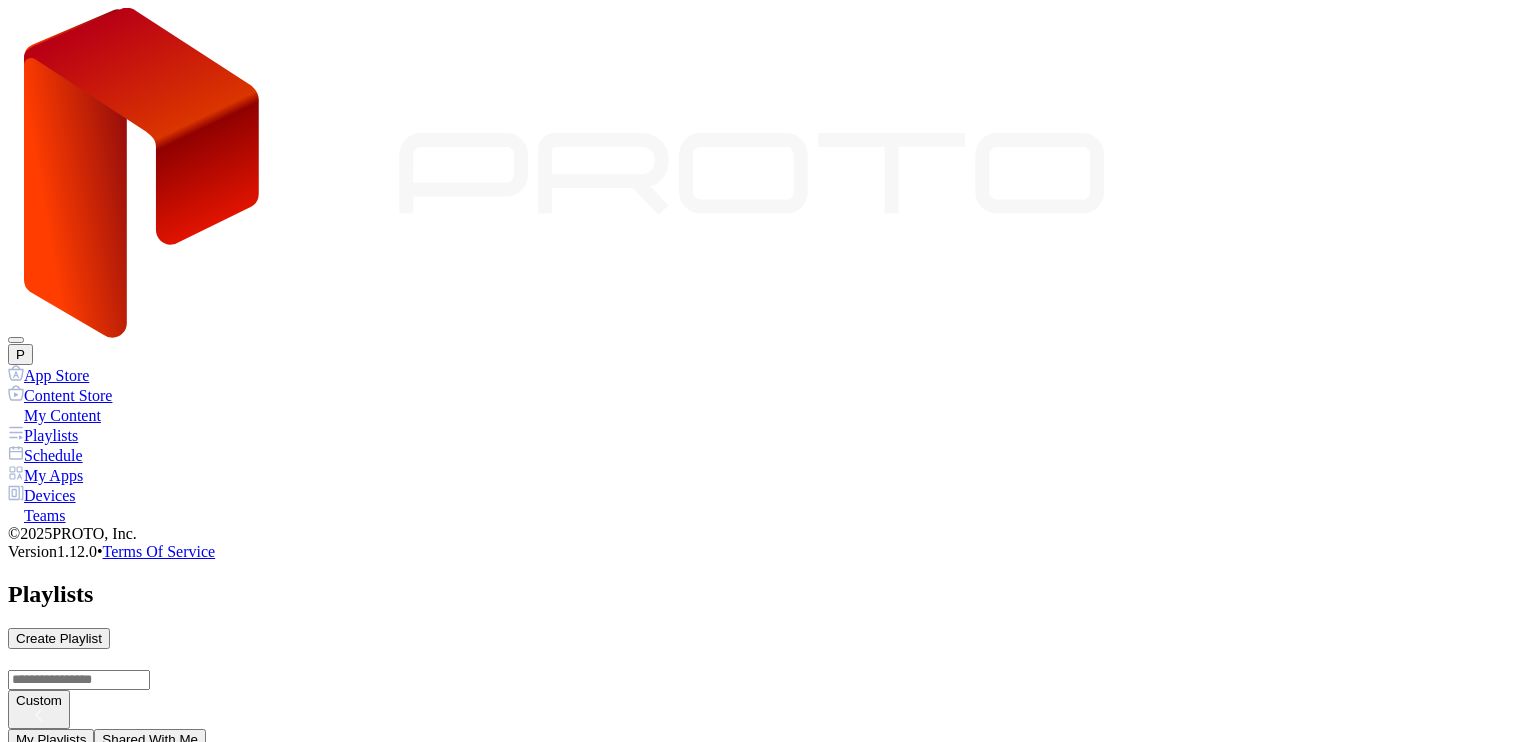 click on "Create Playlist" at bounding box center (59, 880) 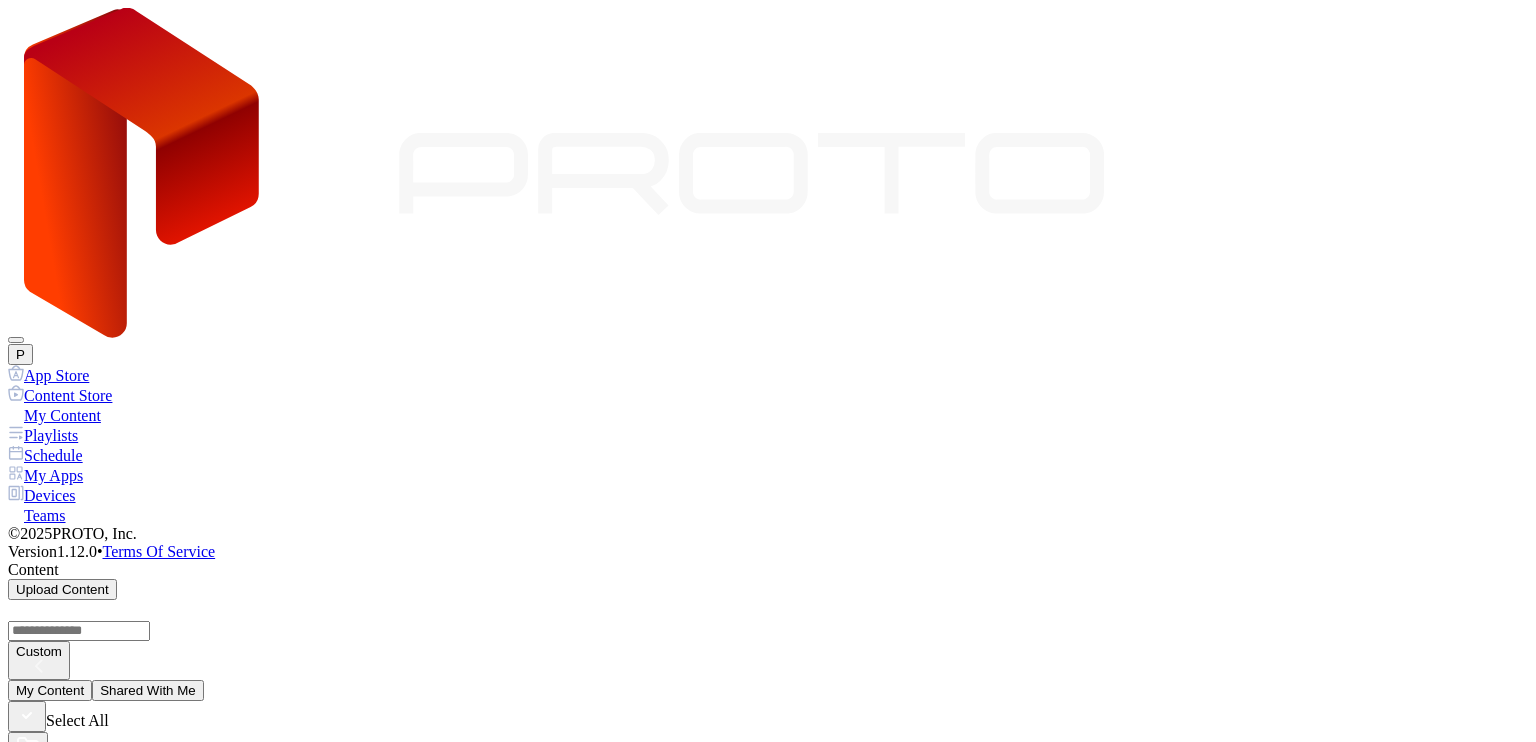 scroll, scrollTop: 2458, scrollLeft: 0, axis: vertical 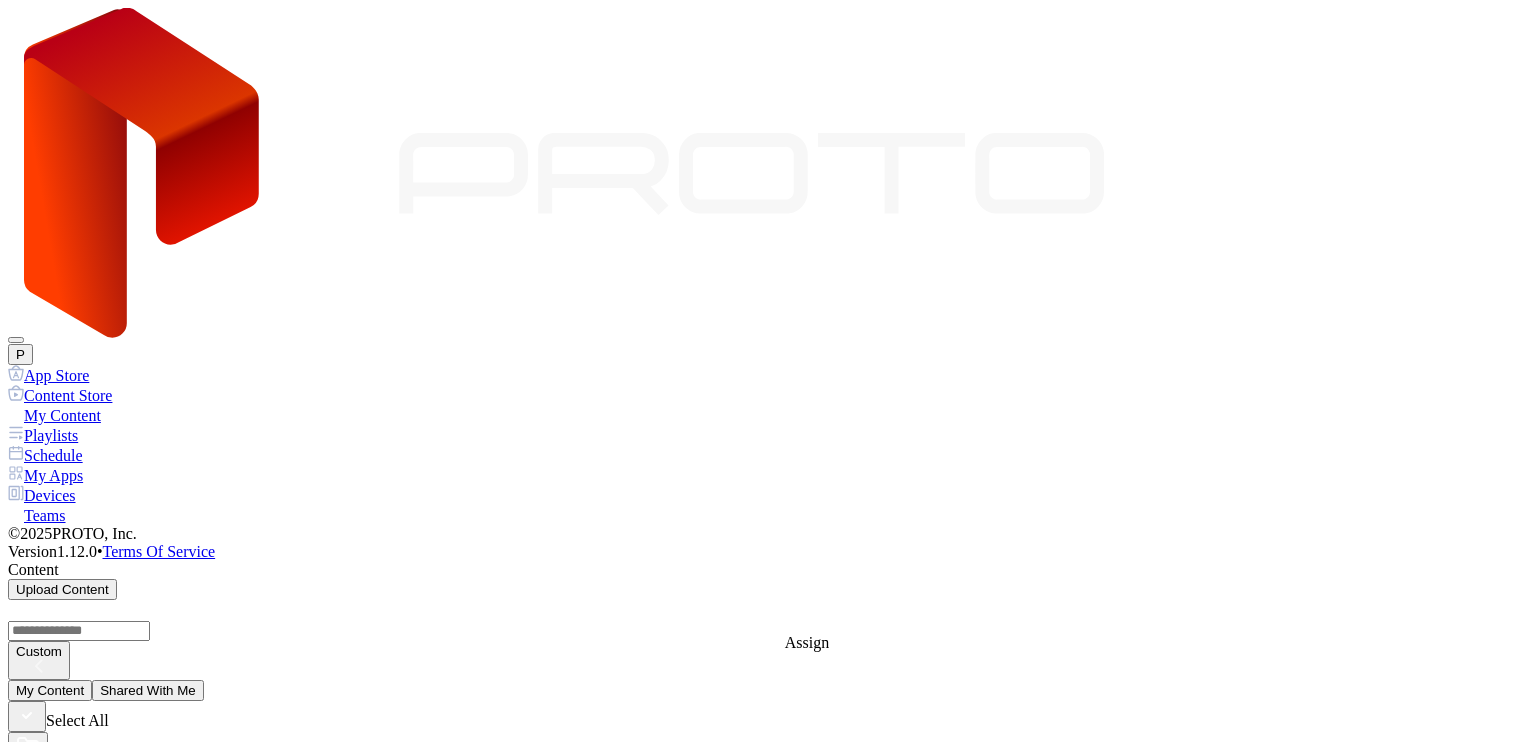 click at bounding box center (28, 21100) 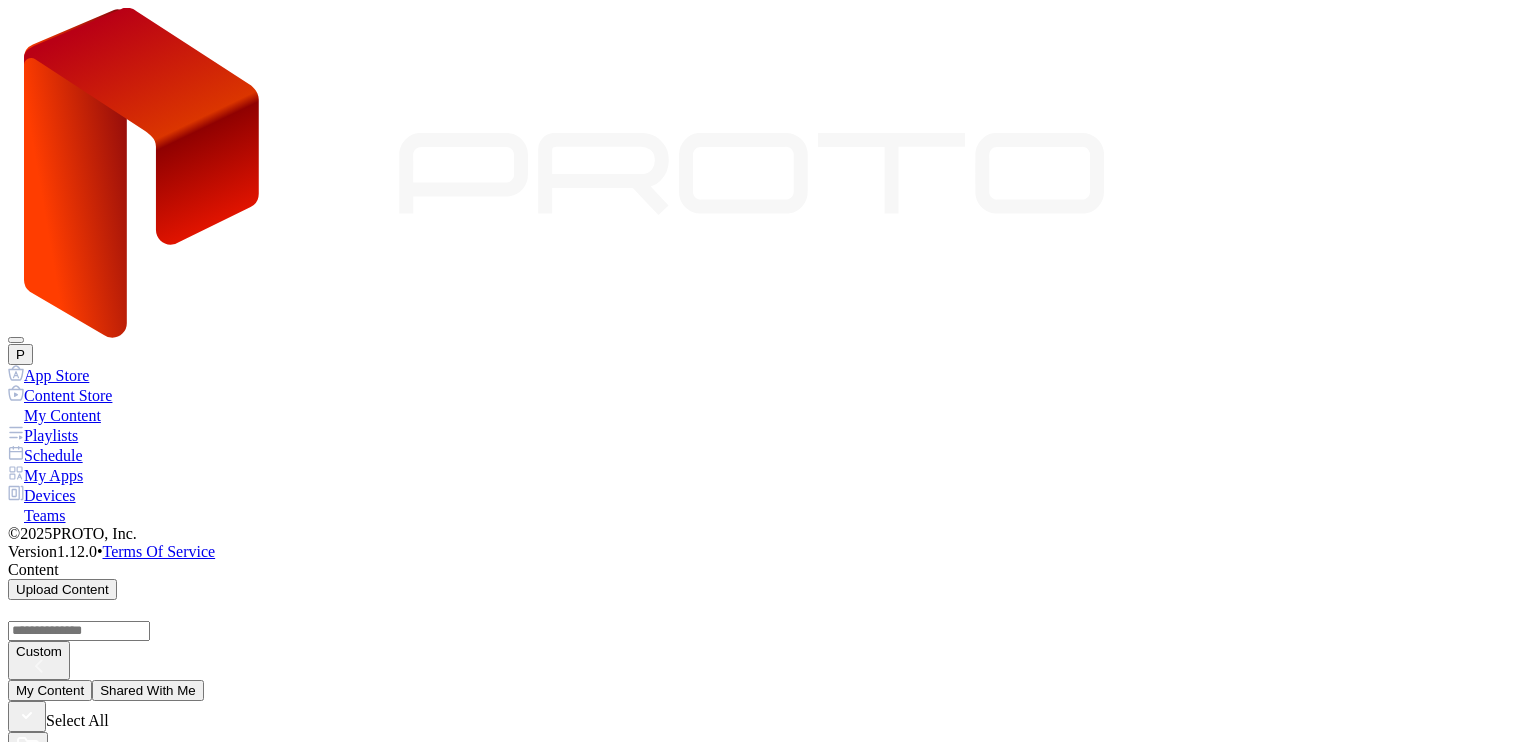 click on "SID: [SERIAL]" at bounding box center (768, 21382) 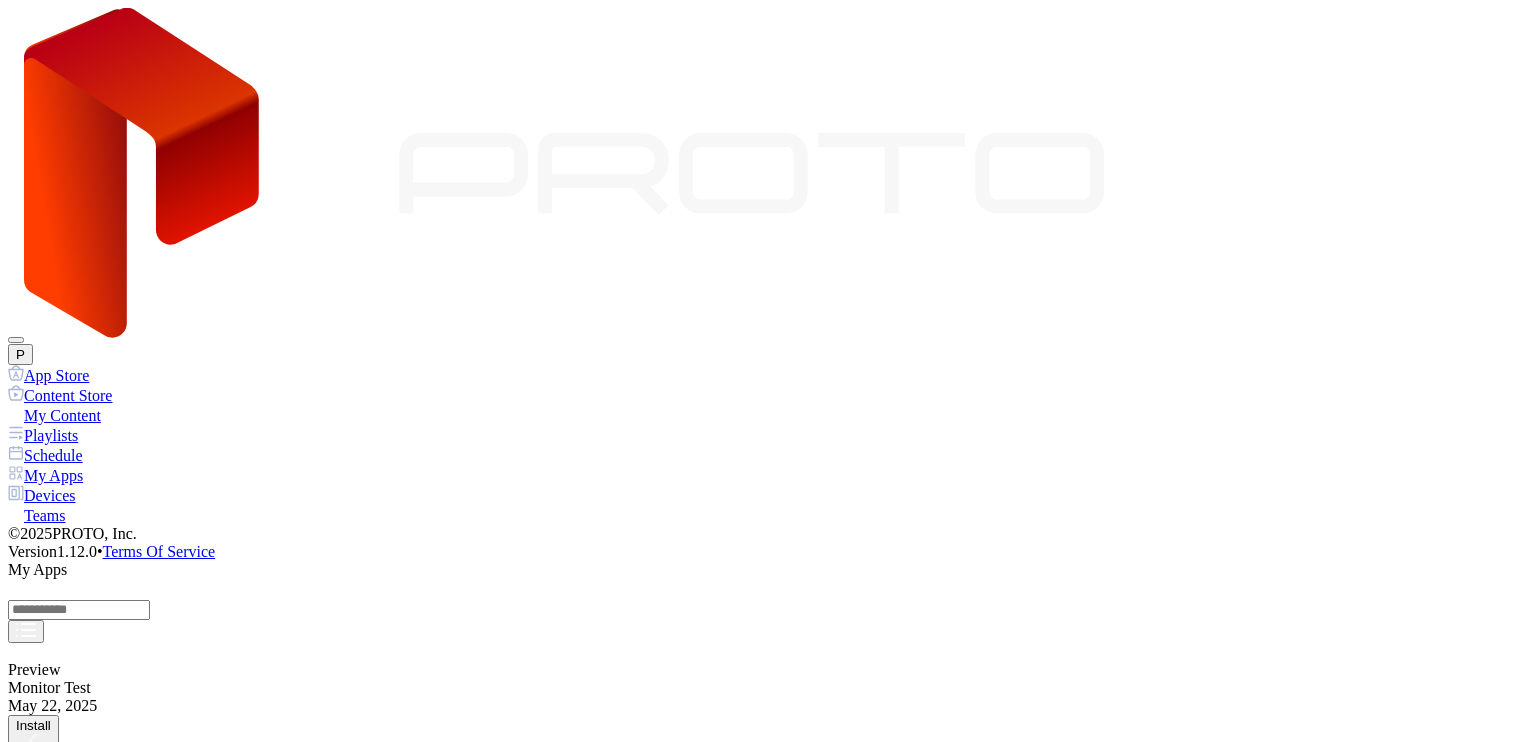 click on "Manage" at bounding box center (33, 725) 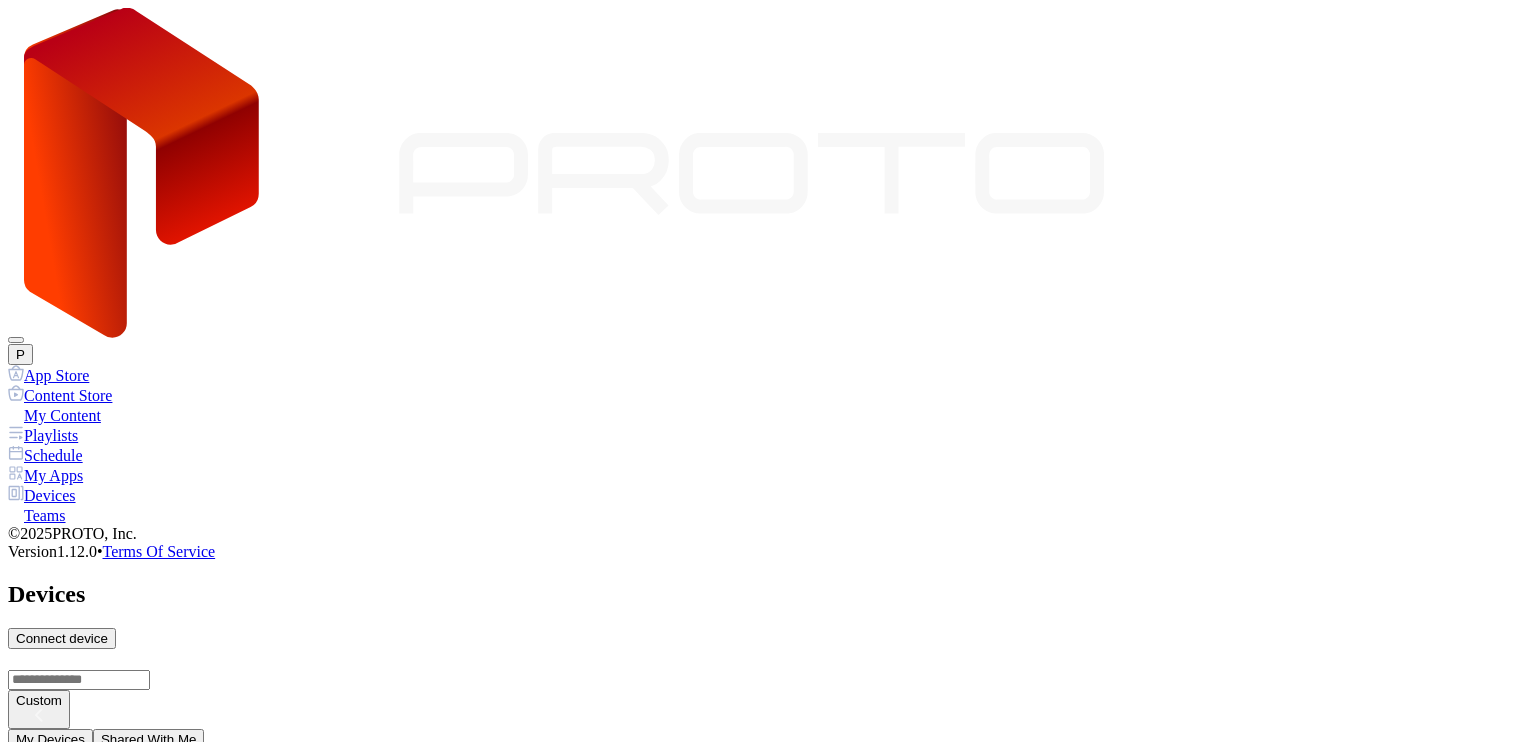 click on "PAVLO REAL M DEVICE SID:  BTTN213003PZ" at bounding box center [768, 948] 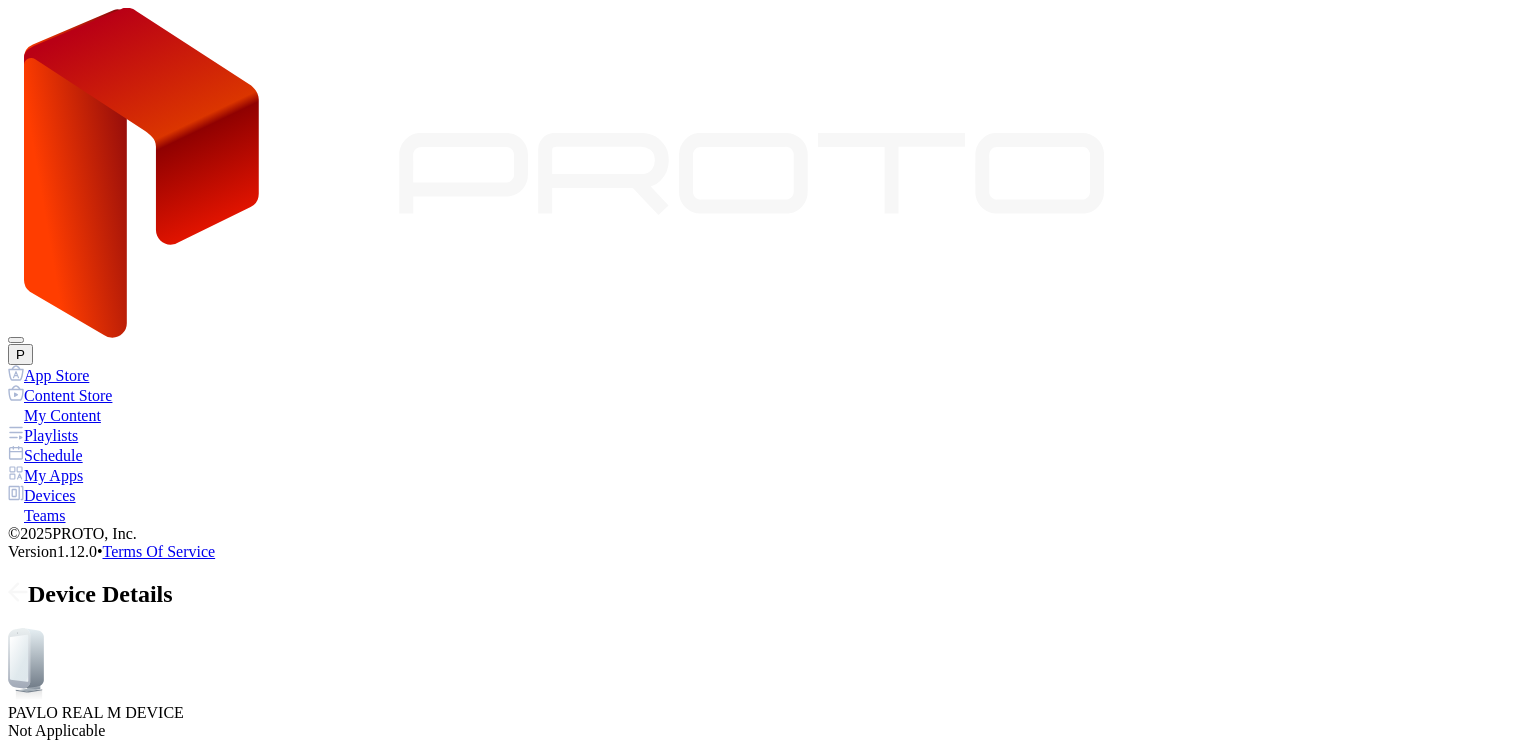 scroll, scrollTop: 0, scrollLeft: 0, axis: both 